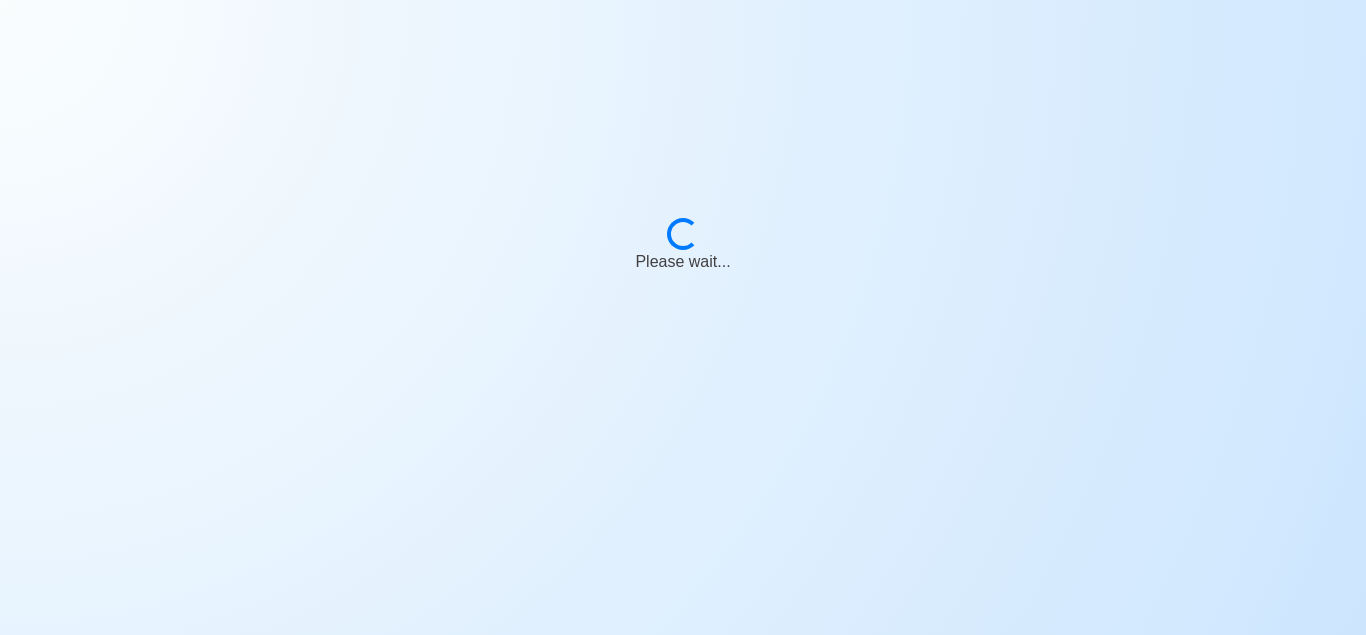 scroll, scrollTop: 0, scrollLeft: 0, axis: both 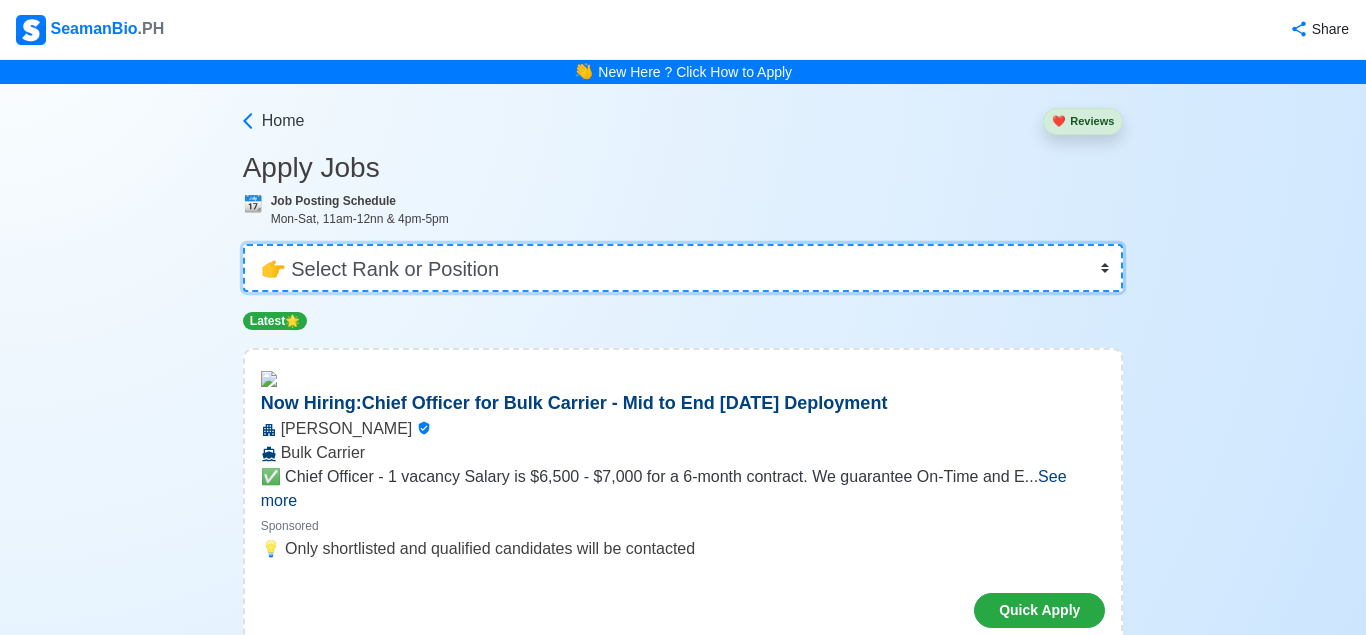 click on "👉 Select Rank or Position Master Chief Officer 2nd Officer 3rd Officer Junior Officer Chief Engineer 2nd Engineer 3rd Engineer 4th Engineer Gas Engineer Junior Engineer 1st Assistant Engineer 2nd Assistant Engineer 3rd Assistant Engineer ETO/ETR Electrician Electrical Engineer Oiler Fitter Welder Chief Cook Chef Cook [PERSON_NAME] Wiper Rigger Ordinary [PERSON_NAME] [PERSON_NAME] Motorman Pumpman Bosun Cadet Reefer Mechanic Operator Repairman Painter Steward Waiter Others" at bounding box center [683, 268] 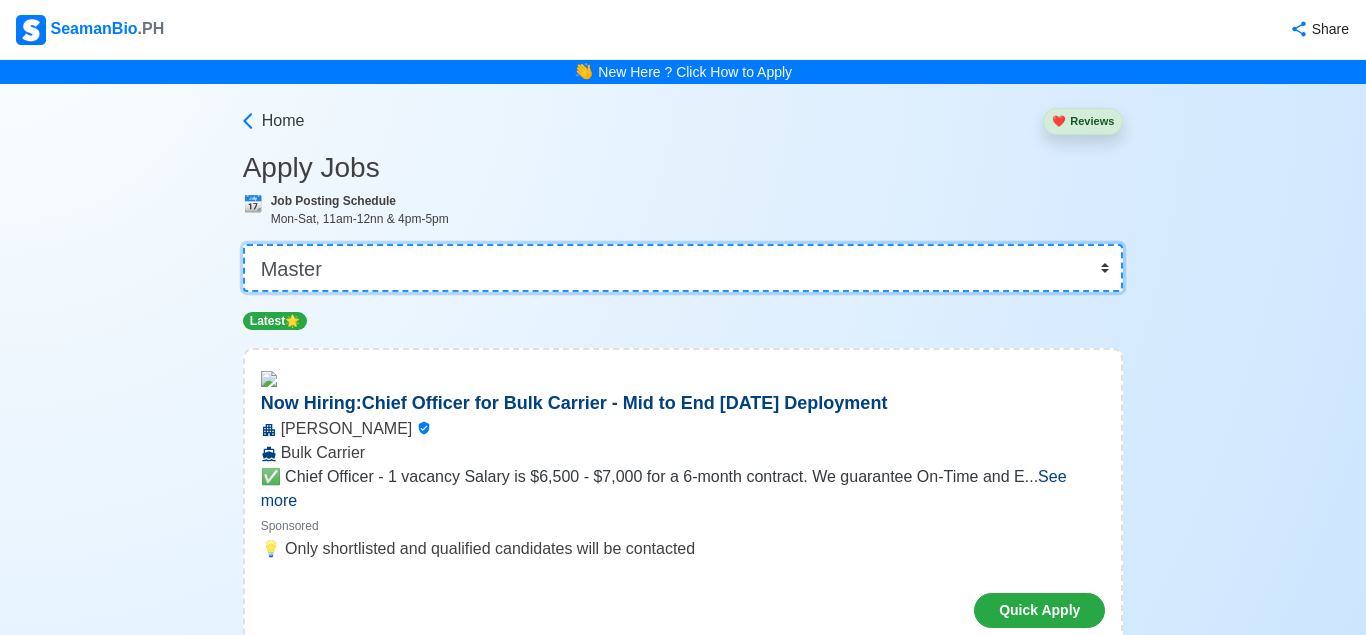 click on "Master" at bounding box center (0, 0) 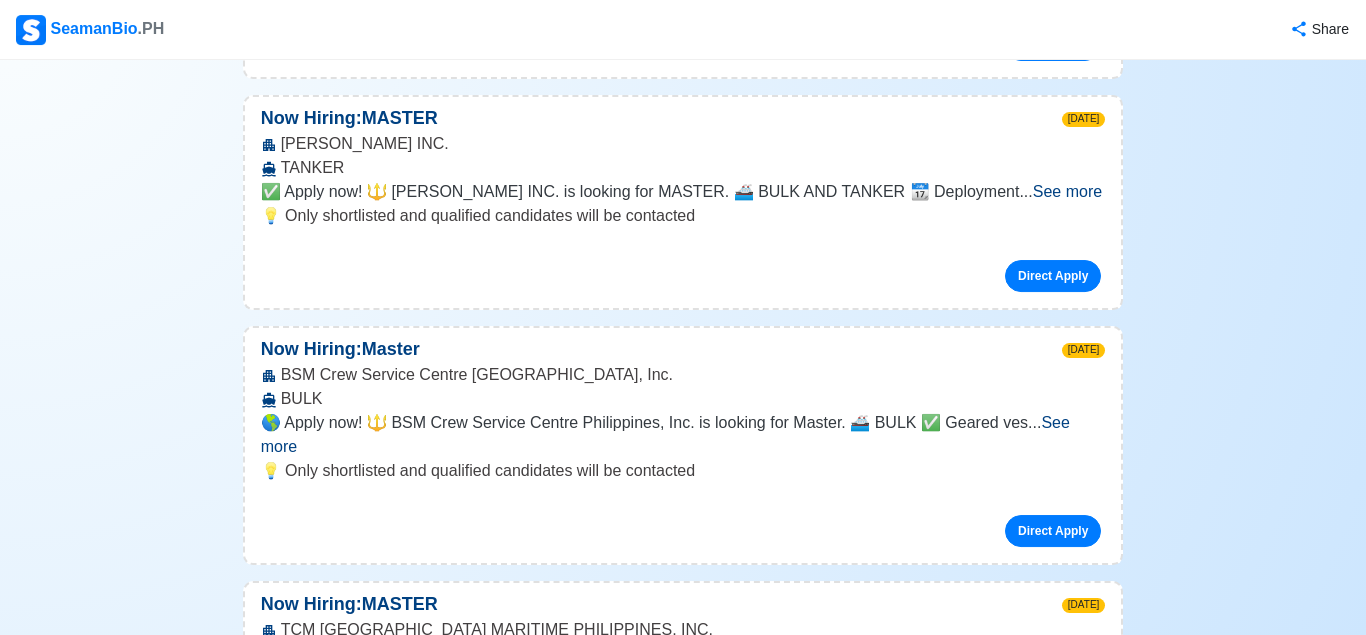 scroll, scrollTop: 2142, scrollLeft: 0, axis: vertical 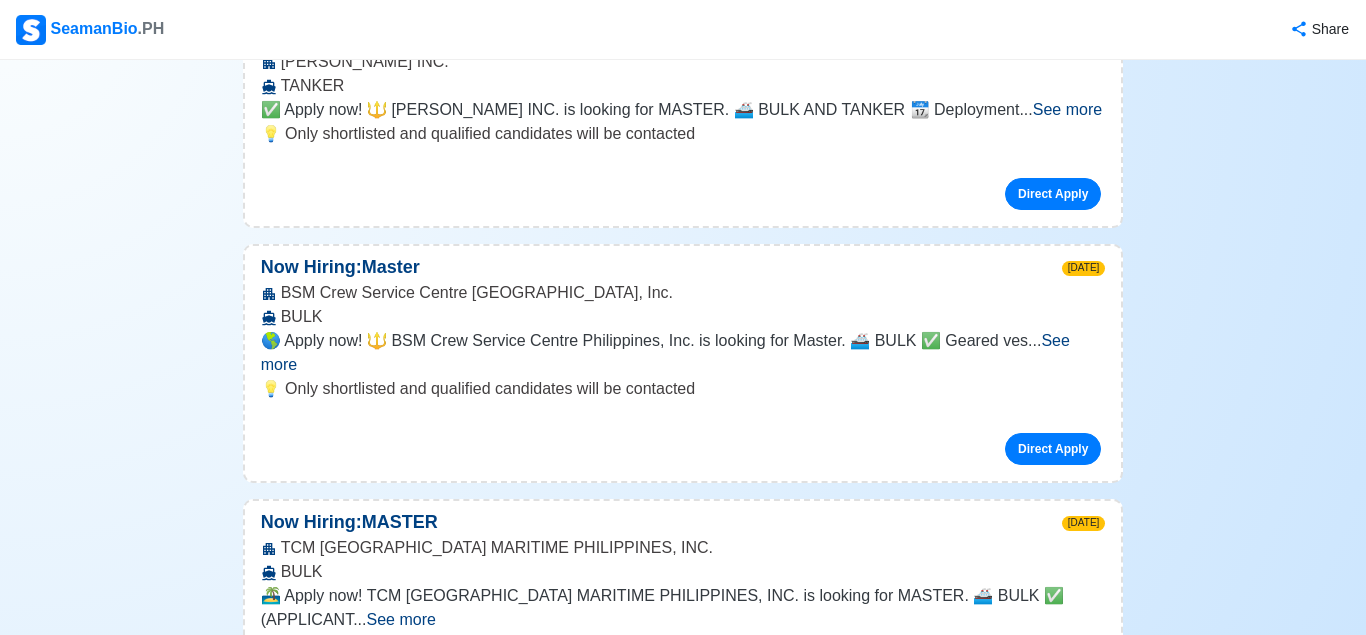 click on "Direct Apply" at bounding box center [1053, 704] 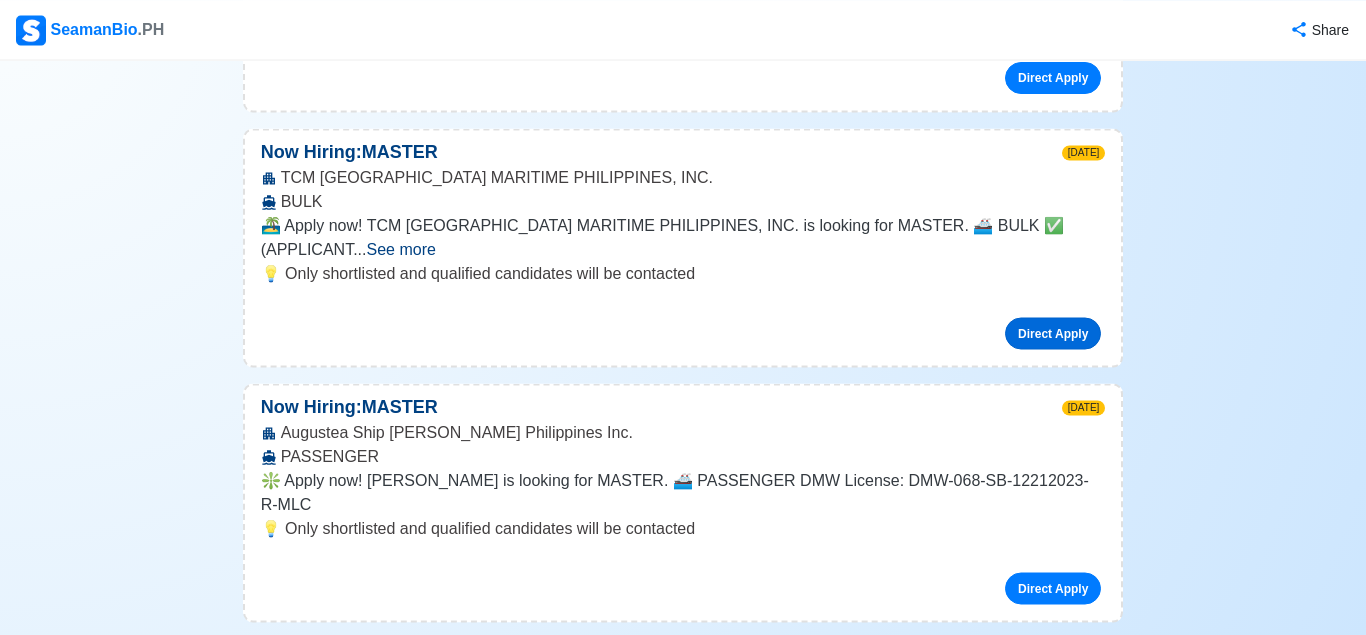 scroll, scrollTop: 2550, scrollLeft: 0, axis: vertical 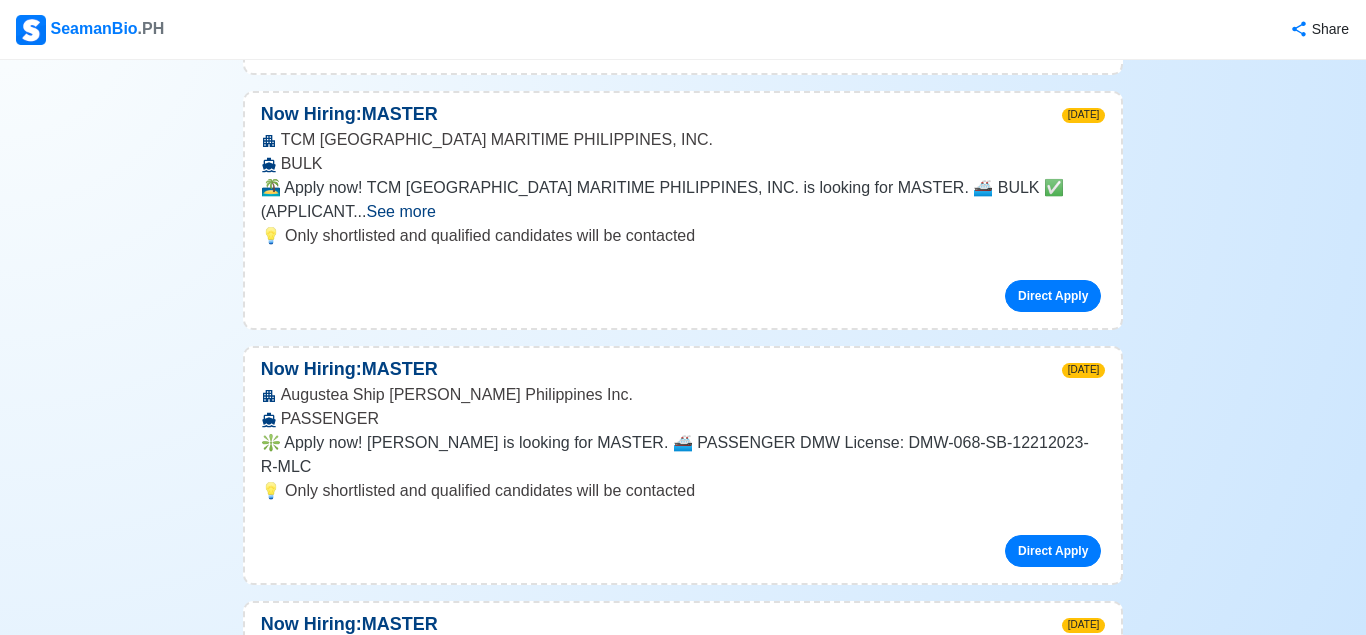 click on "Direct Apply" at bounding box center (1053, 806) 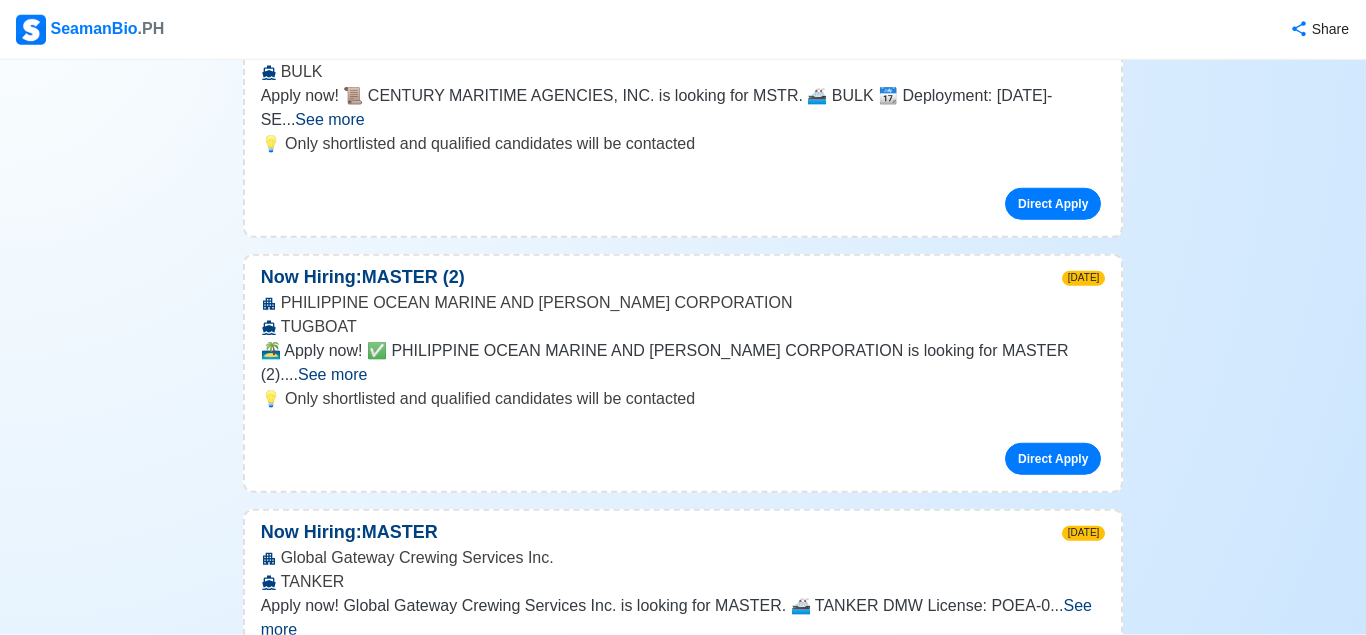scroll, scrollTop: 12954, scrollLeft: 0, axis: vertical 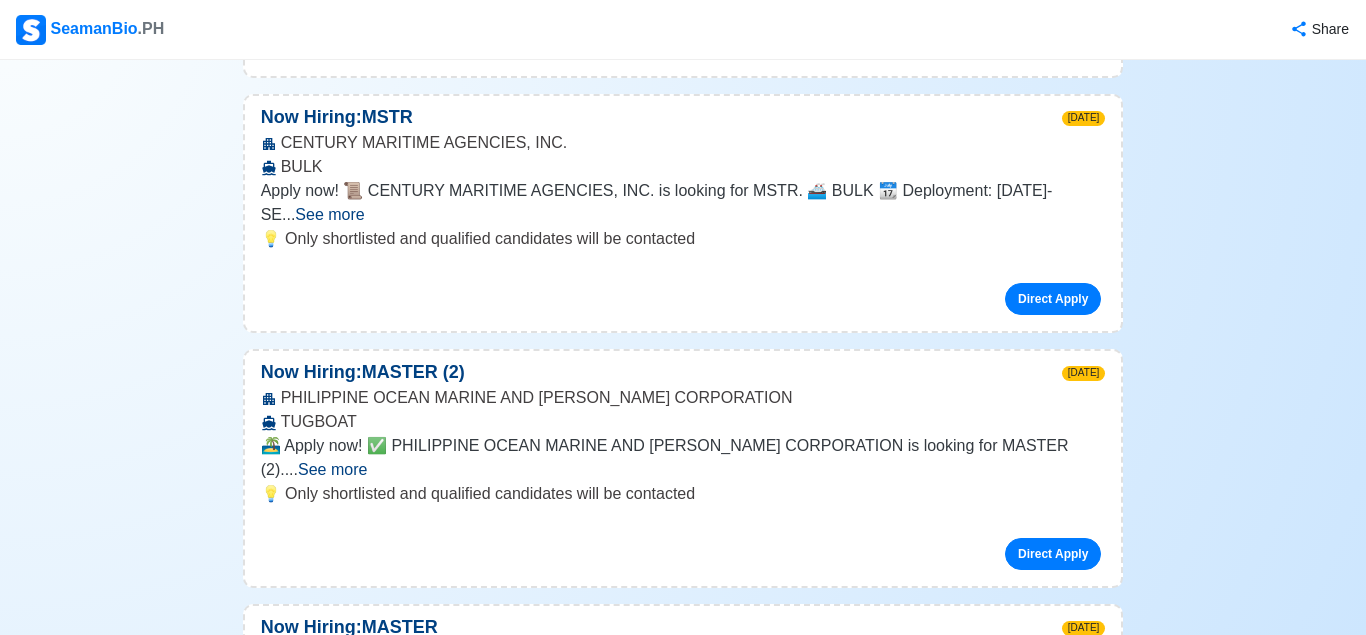 click on "See more" at bounding box center (663, 1477) 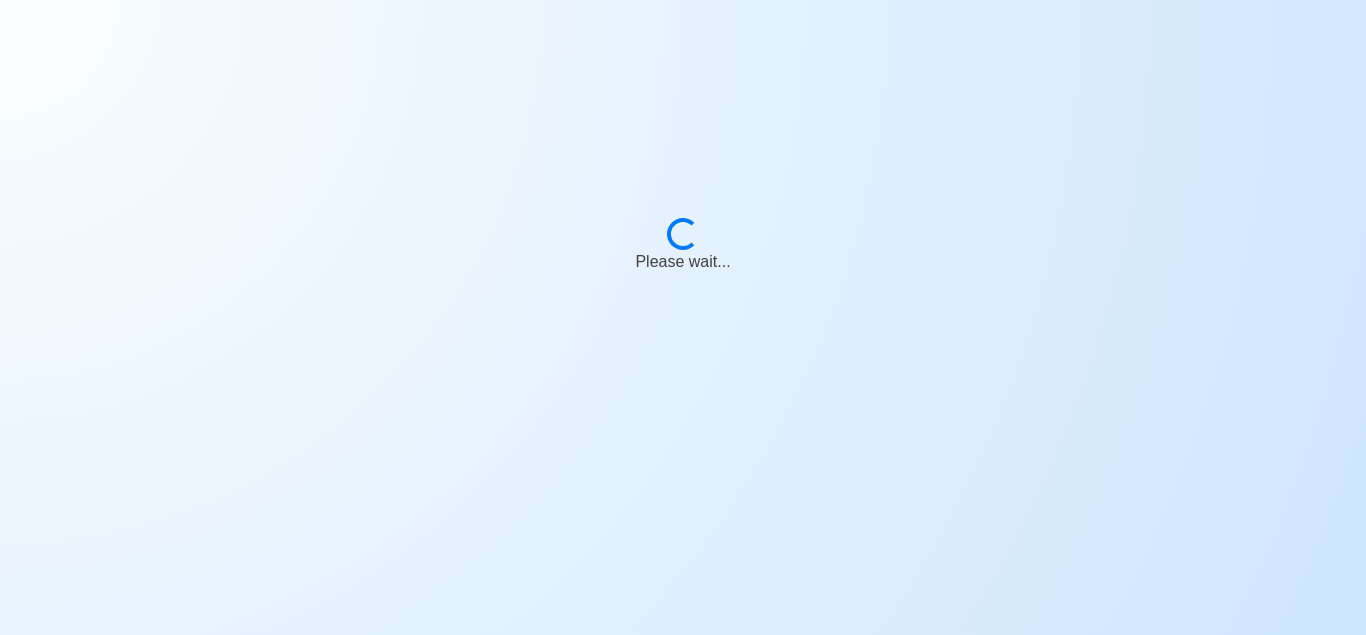 scroll, scrollTop: 0, scrollLeft: 0, axis: both 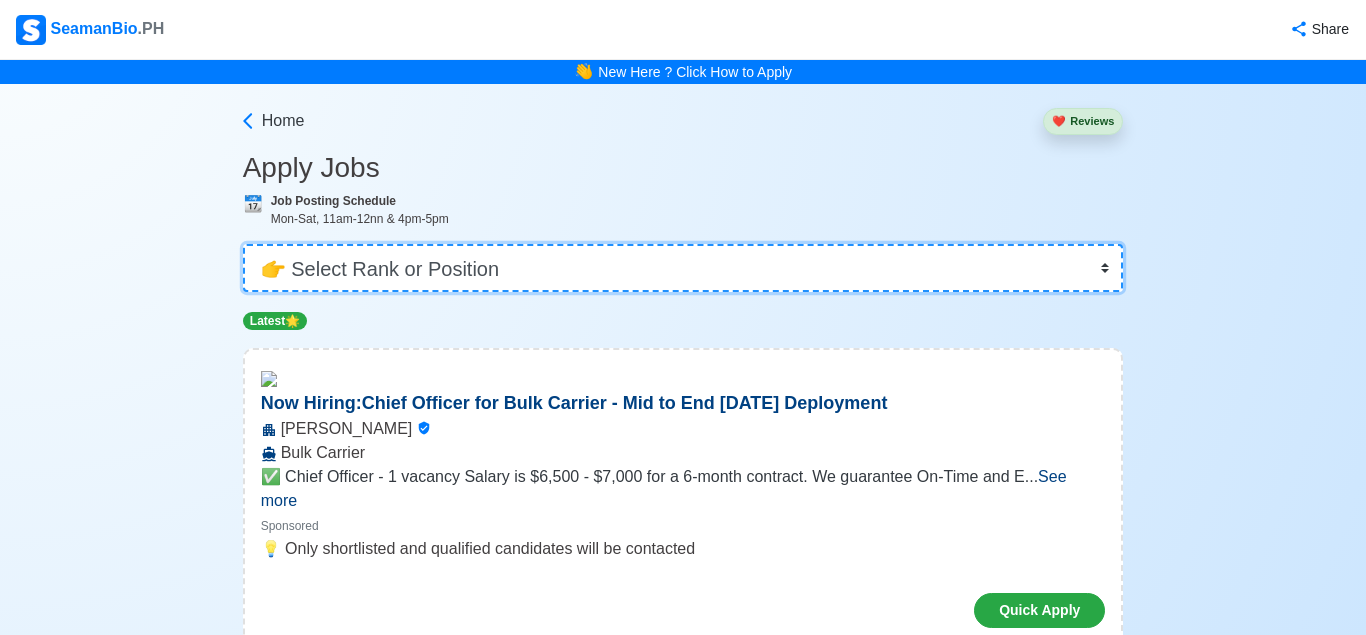 click on "👉 Select Rank or Position Master Chief Officer 2nd Officer 3rd Officer Junior Officer Chief Engineer 2nd Engineer 3rd Engineer 4th Engineer Gas Engineer Junior Engineer 1st Assistant Engineer 2nd Assistant Engineer 3rd Assistant Engineer ETO/ETR Electrician Electrical Engineer Oiler Fitter Welder Chief Cook Chef Cook [PERSON_NAME] Wiper Rigger Ordinary [PERSON_NAME] [PERSON_NAME] Motorman Pumpman Bosun Cadet Reefer Mechanic Operator Repairman Painter Steward Waiter Others" at bounding box center [683, 268] 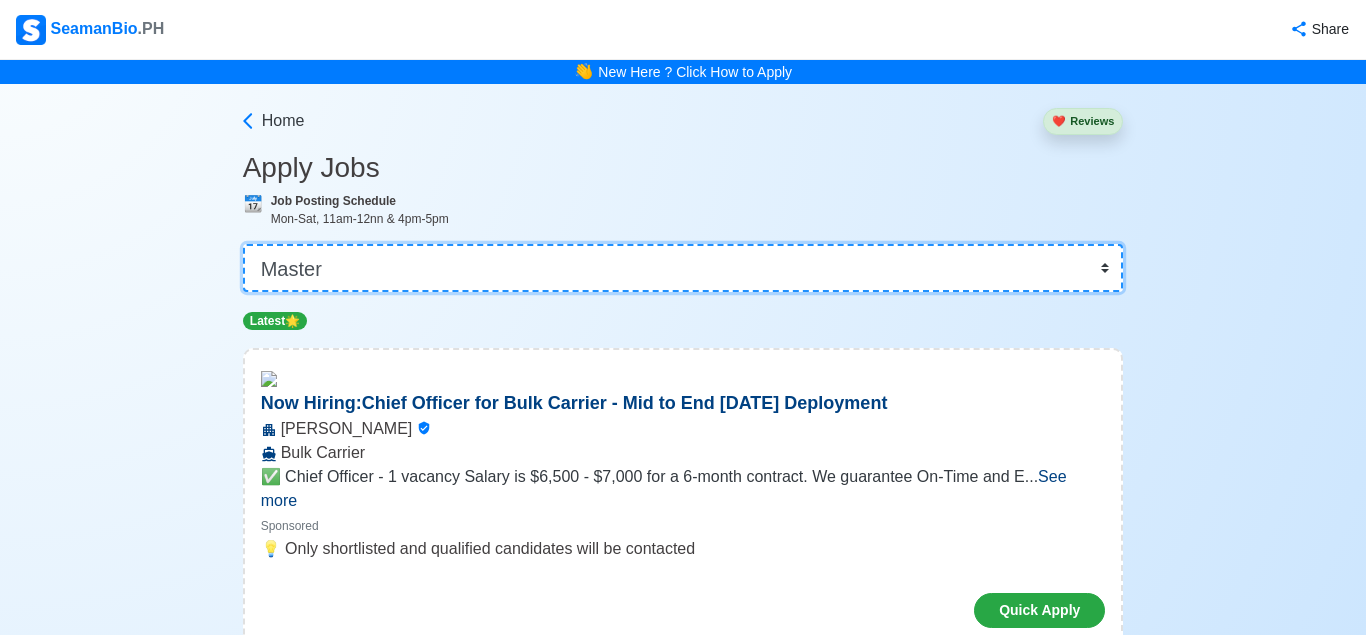click on "Master" at bounding box center [0, 0] 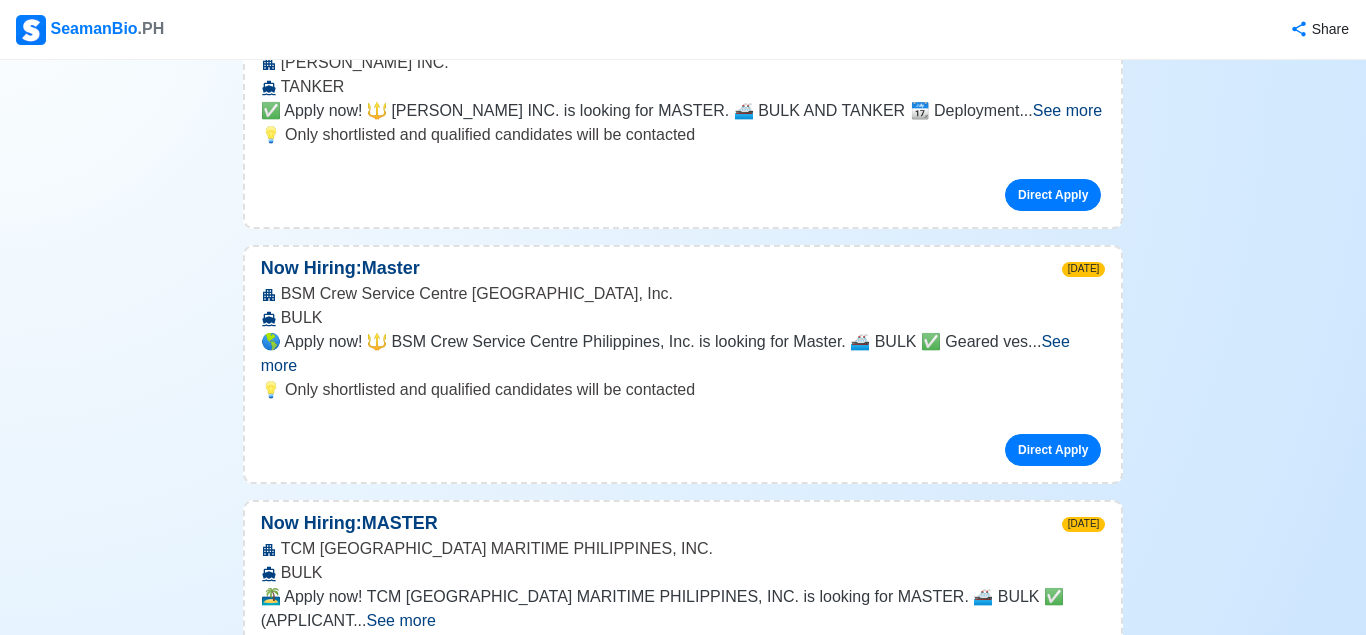 scroll, scrollTop: 2142, scrollLeft: 0, axis: vertical 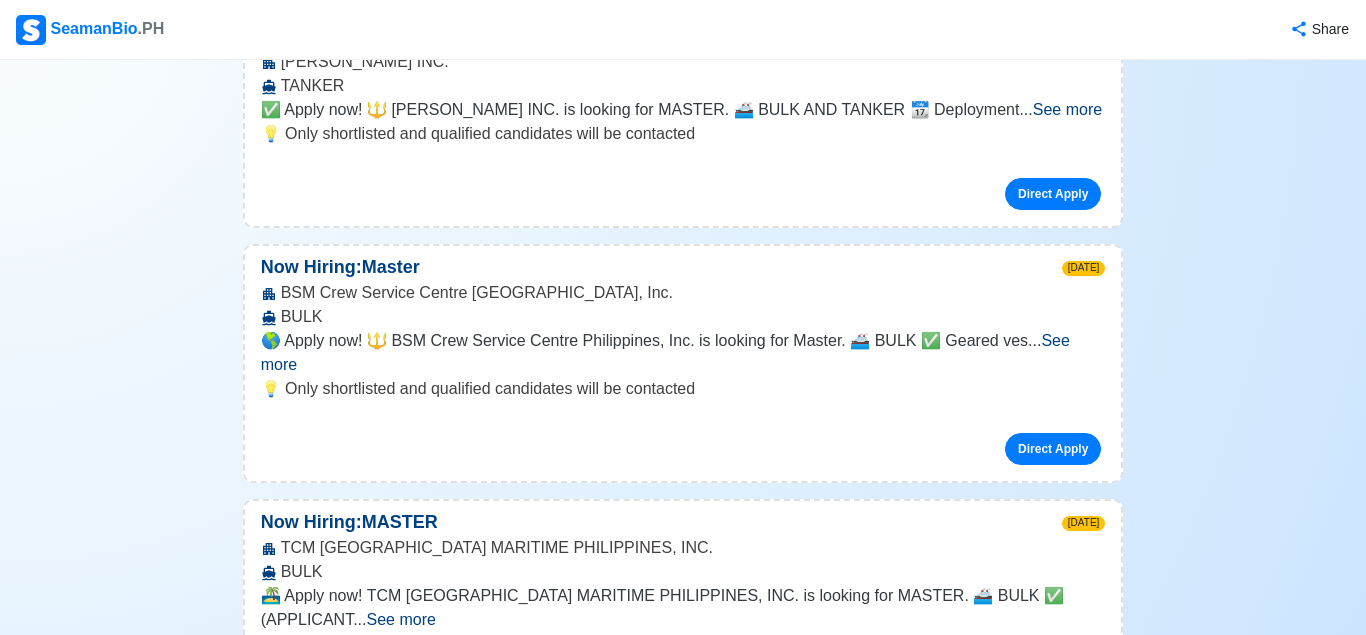 click on "TCM TSAKOS MARITIME PHILIPPINES, INC.   BULK" at bounding box center [683, 560] 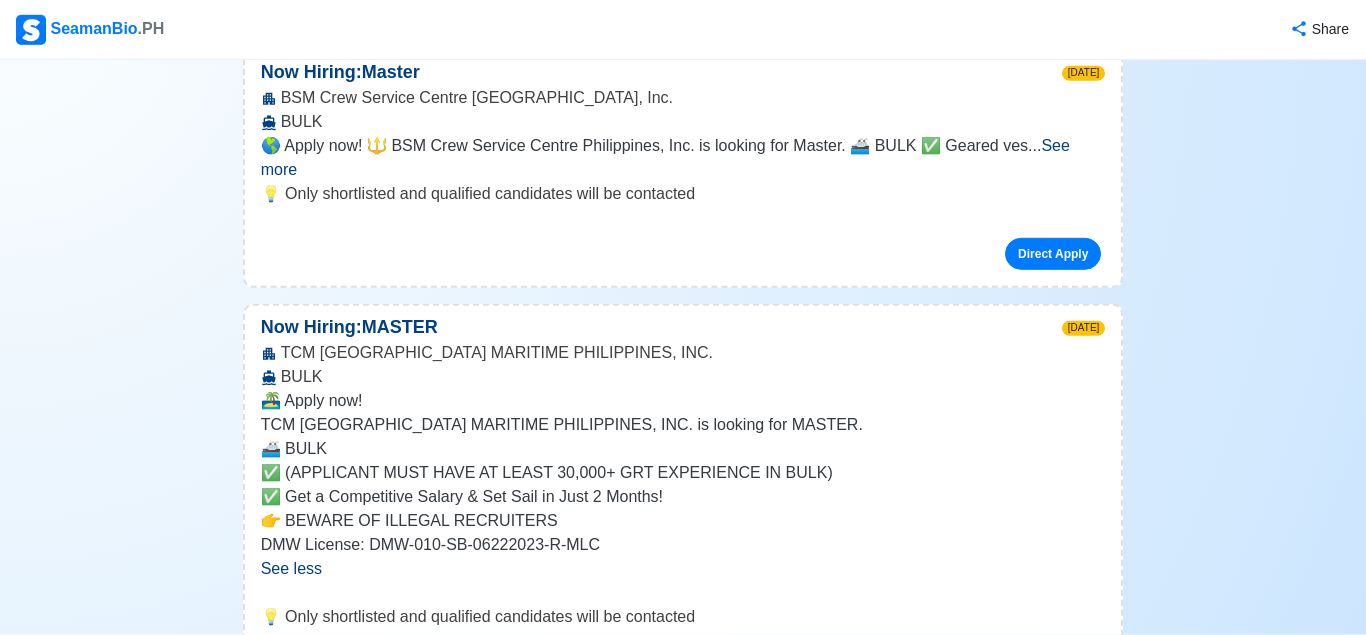 scroll, scrollTop: 2346, scrollLeft: 0, axis: vertical 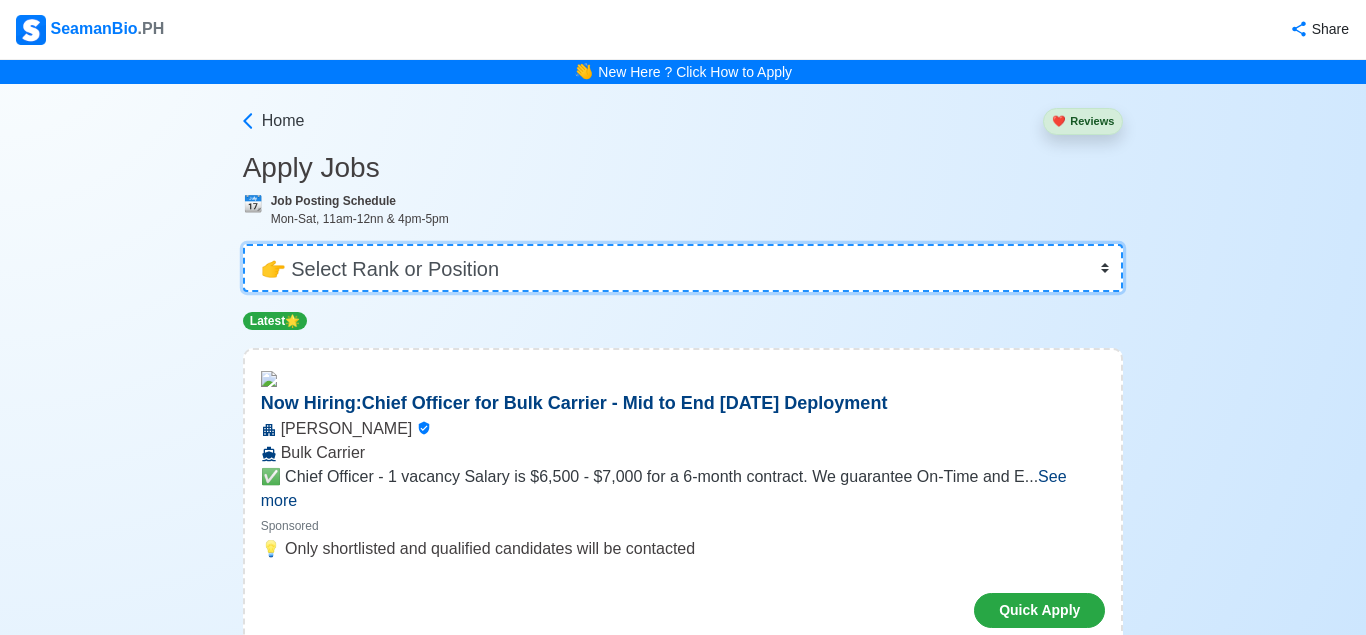 click on "👉 Select Rank or Position Master Chief Officer 2nd Officer 3rd Officer Junior Officer Chief Engineer 2nd Engineer 3rd Engineer 4th Engineer Gas Engineer Junior Engineer 1st Assistant Engineer 2nd Assistant Engineer 3rd Assistant Engineer ETO/ETR Electrician Electrical Engineer Oiler Fitter Welder Chief Cook Chef Cook [PERSON_NAME] Wiper Rigger Ordinary [PERSON_NAME] [PERSON_NAME] Motorman Pumpman Bosun Cadet Reefer Mechanic Operator Repairman Painter Steward Waiter Others" at bounding box center (683, 268) 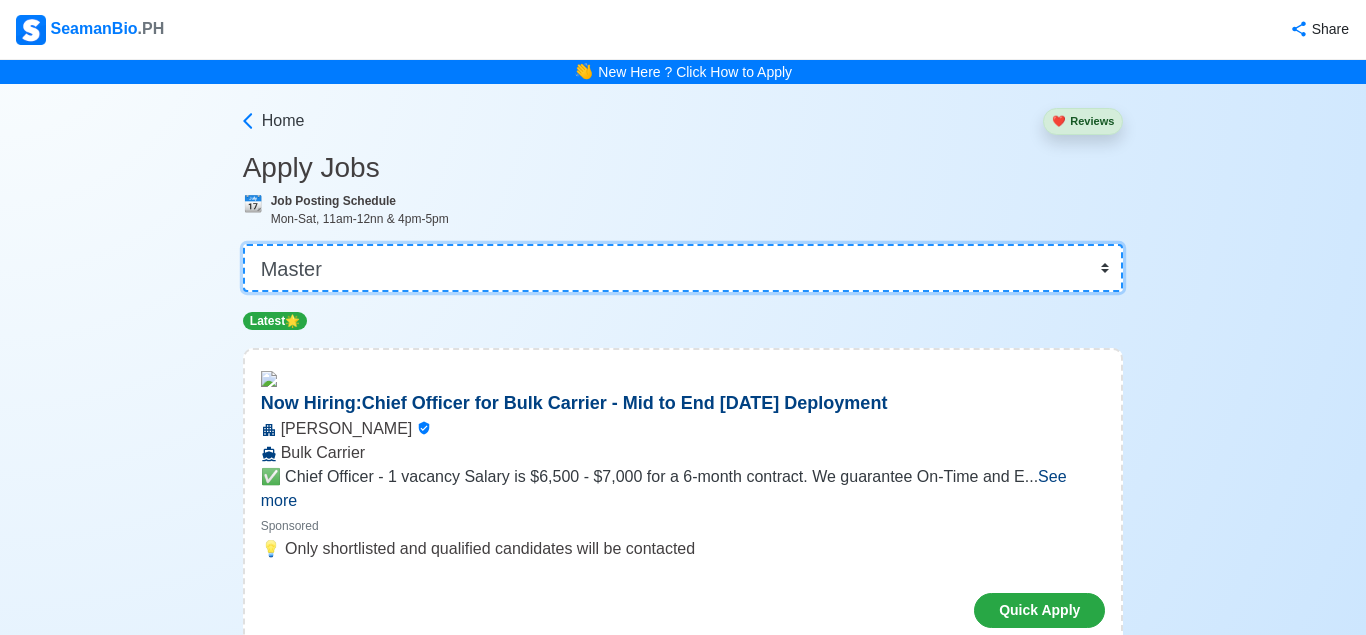 click on "Master" at bounding box center (0, 0) 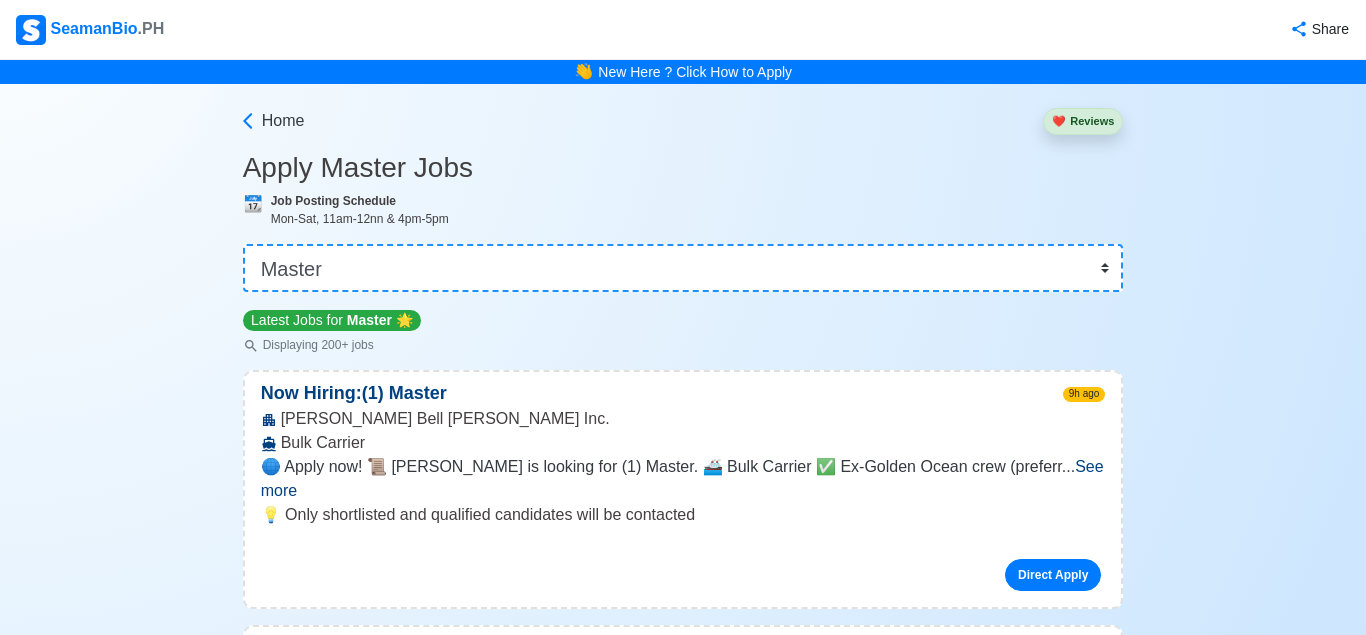 click on "❤️" at bounding box center [1059, 121] 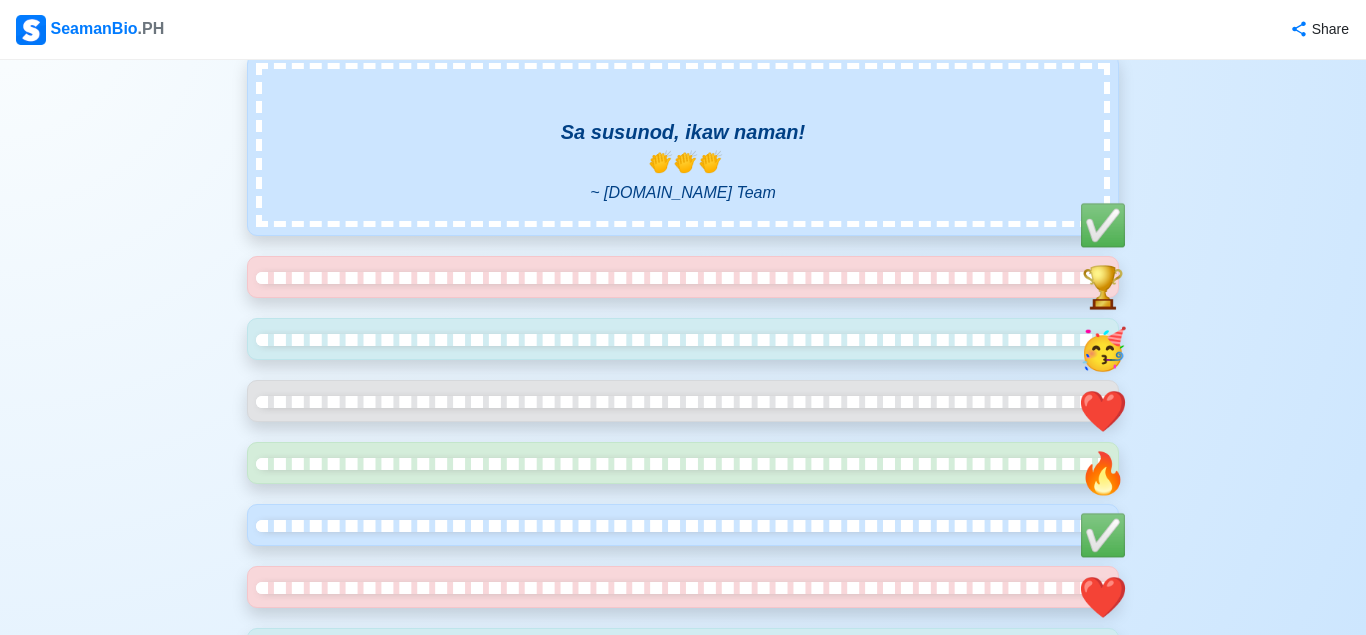 scroll, scrollTop: 0, scrollLeft: 0, axis: both 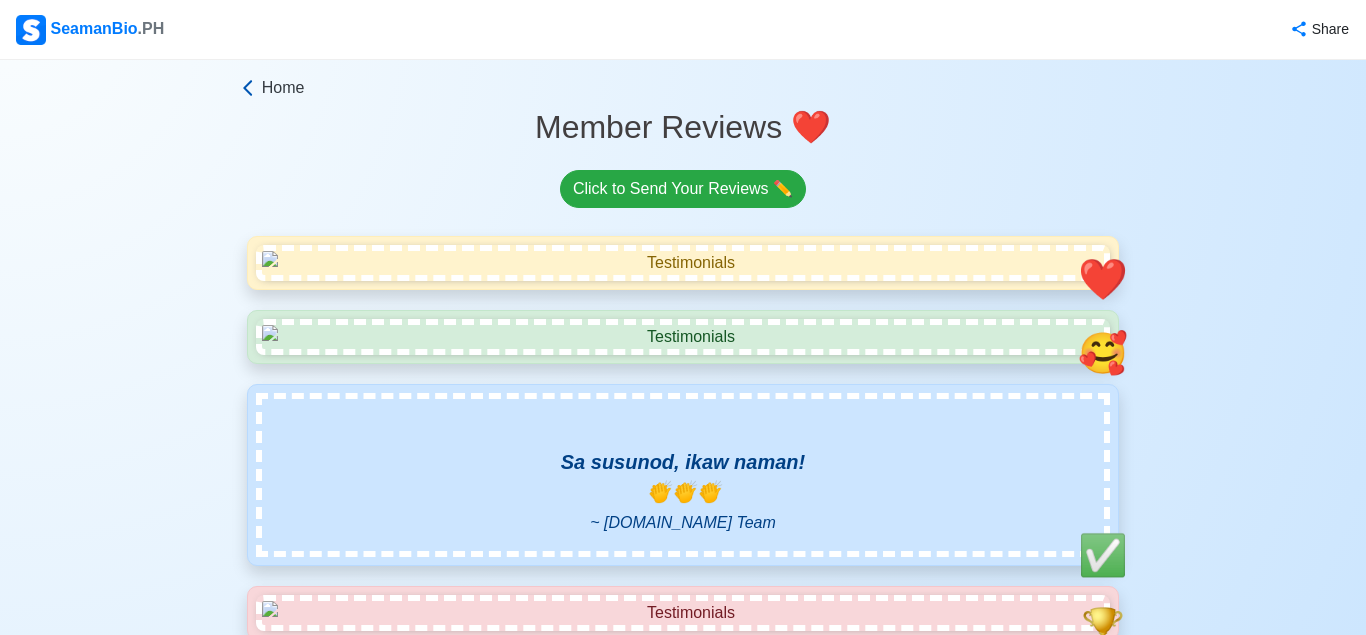 click 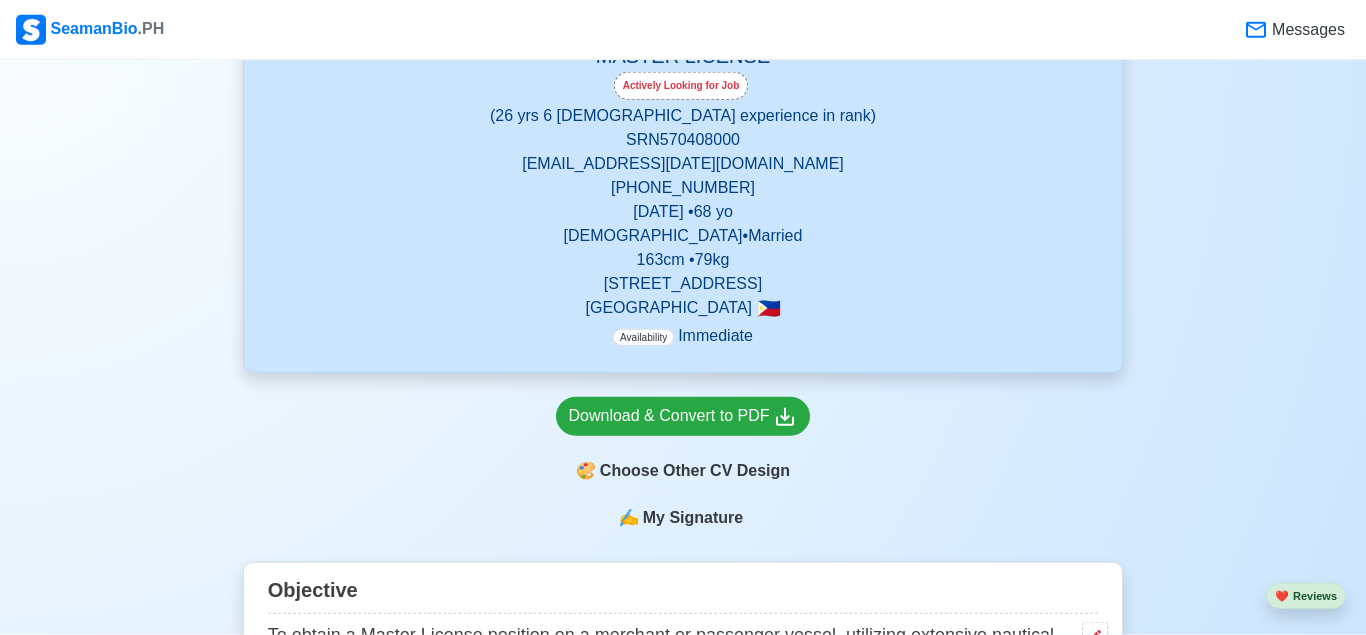 scroll, scrollTop: 0, scrollLeft: 0, axis: both 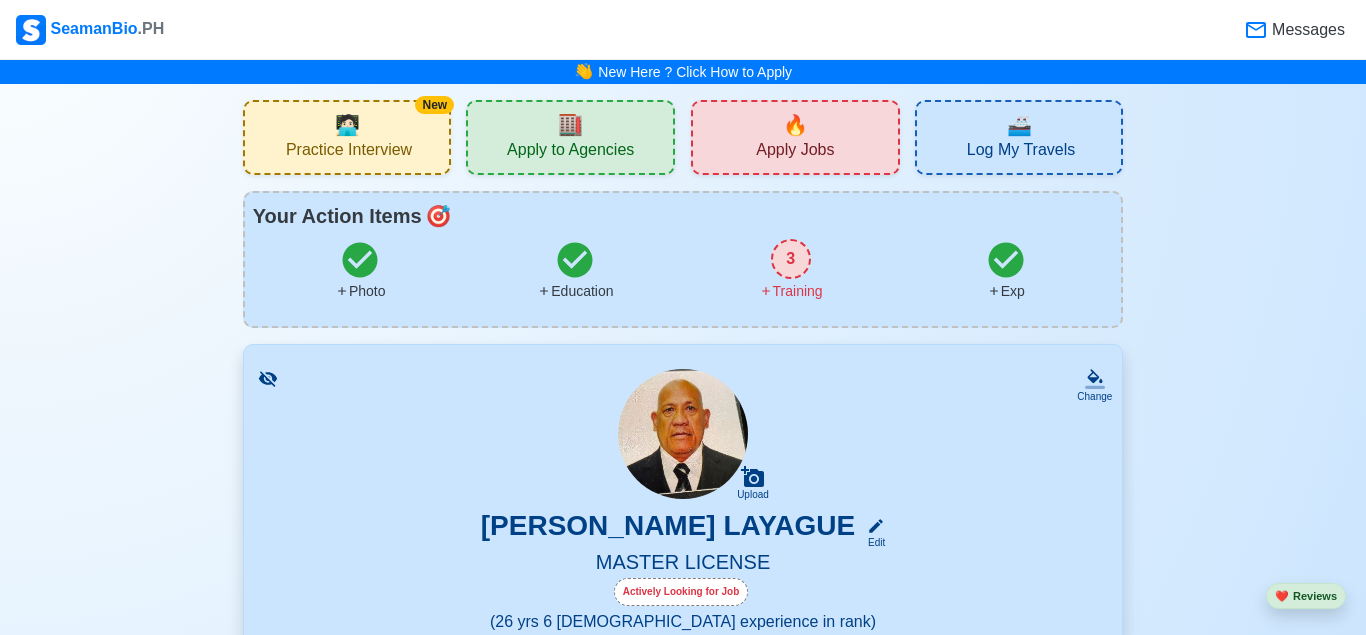 click on "🔥 Apply Jobs" at bounding box center [795, 137] 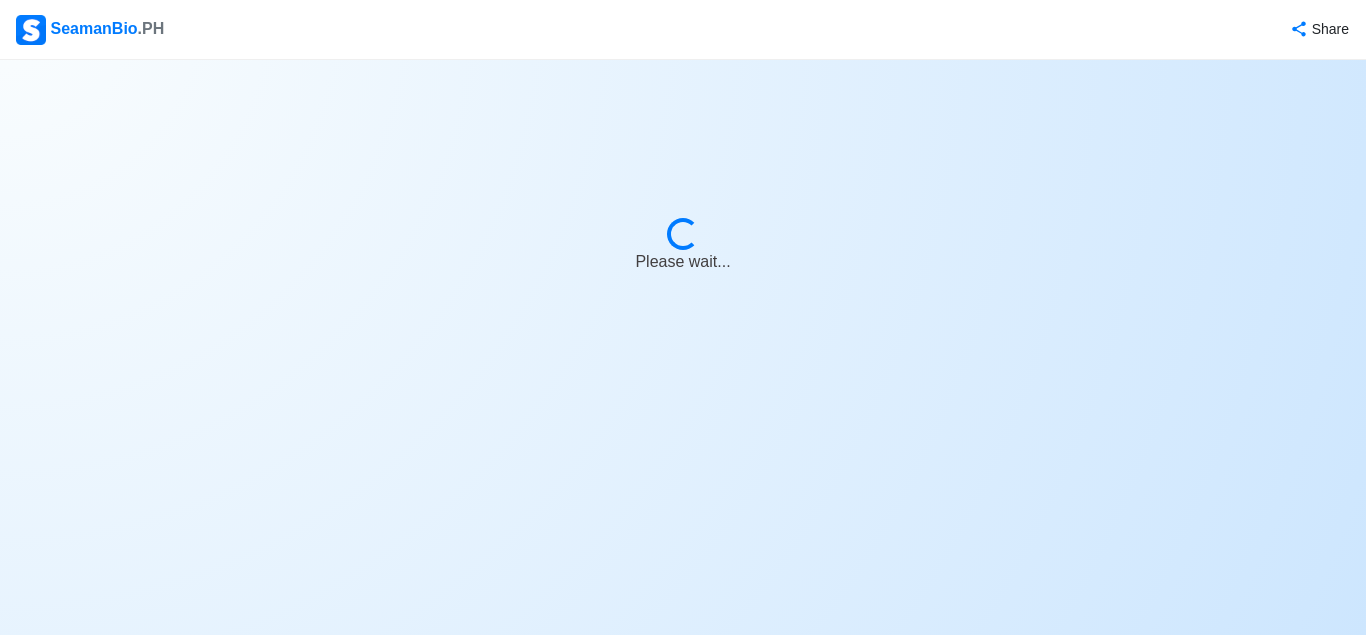 select on "Master" 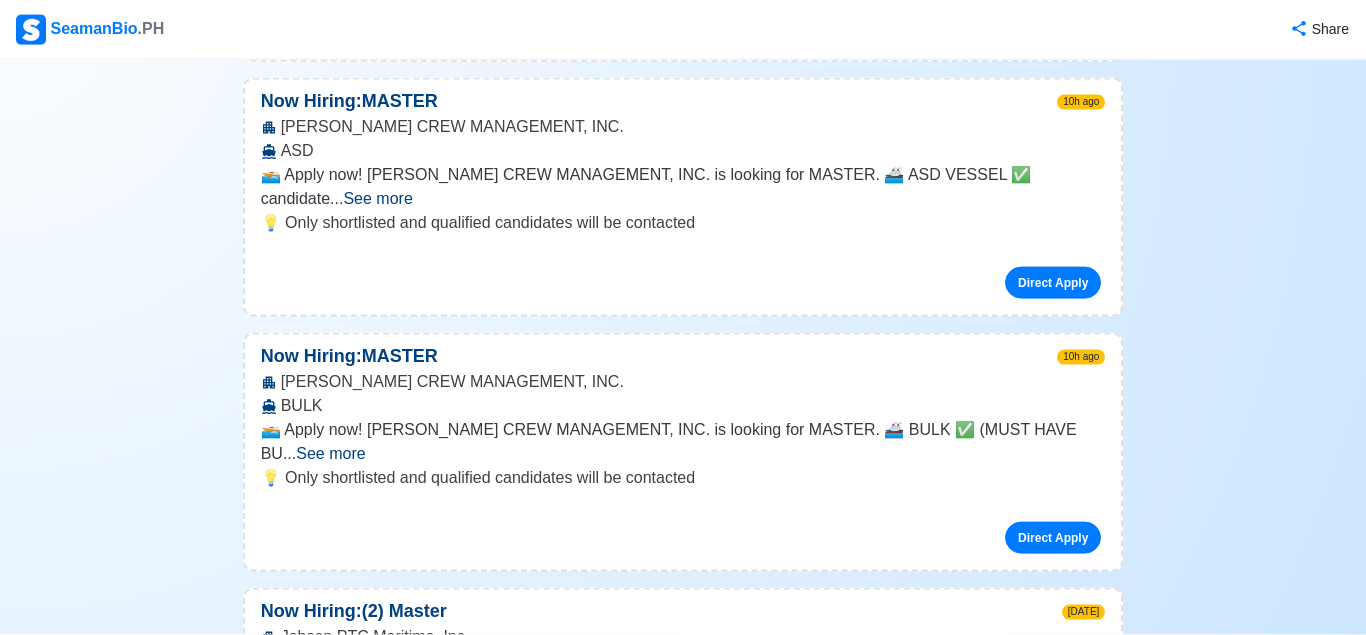scroll, scrollTop: 1224, scrollLeft: 0, axis: vertical 